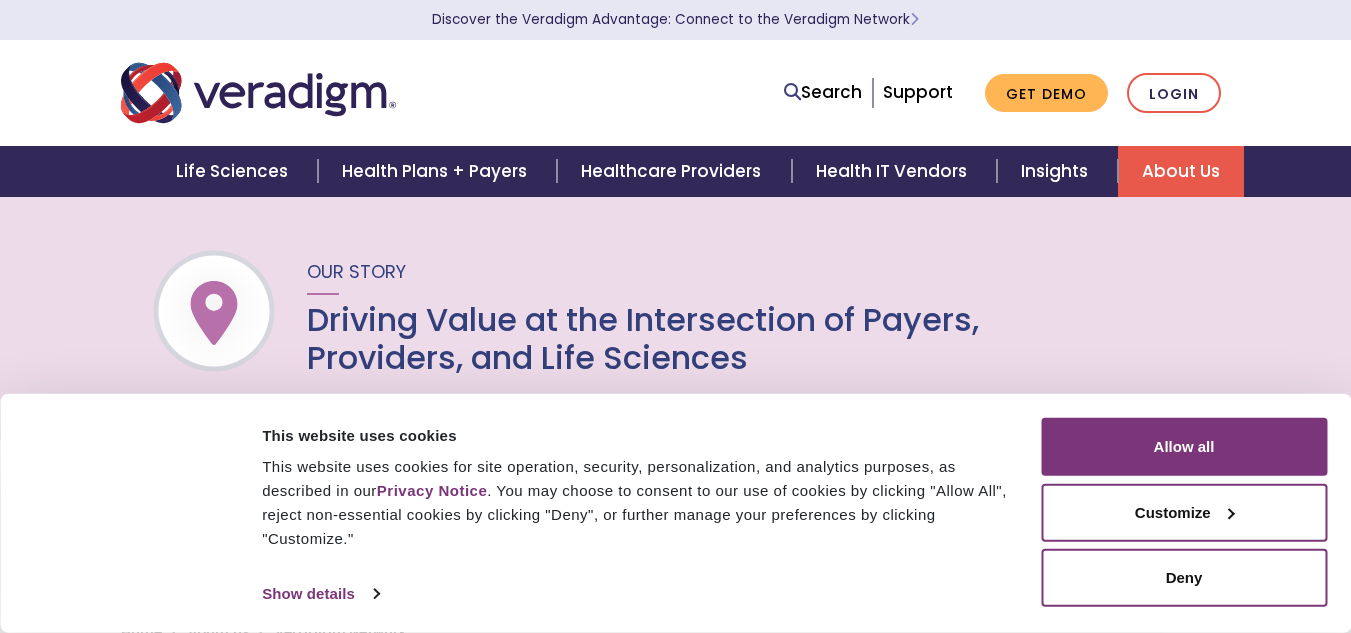 scroll, scrollTop: 0, scrollLeft: 0, axis: both 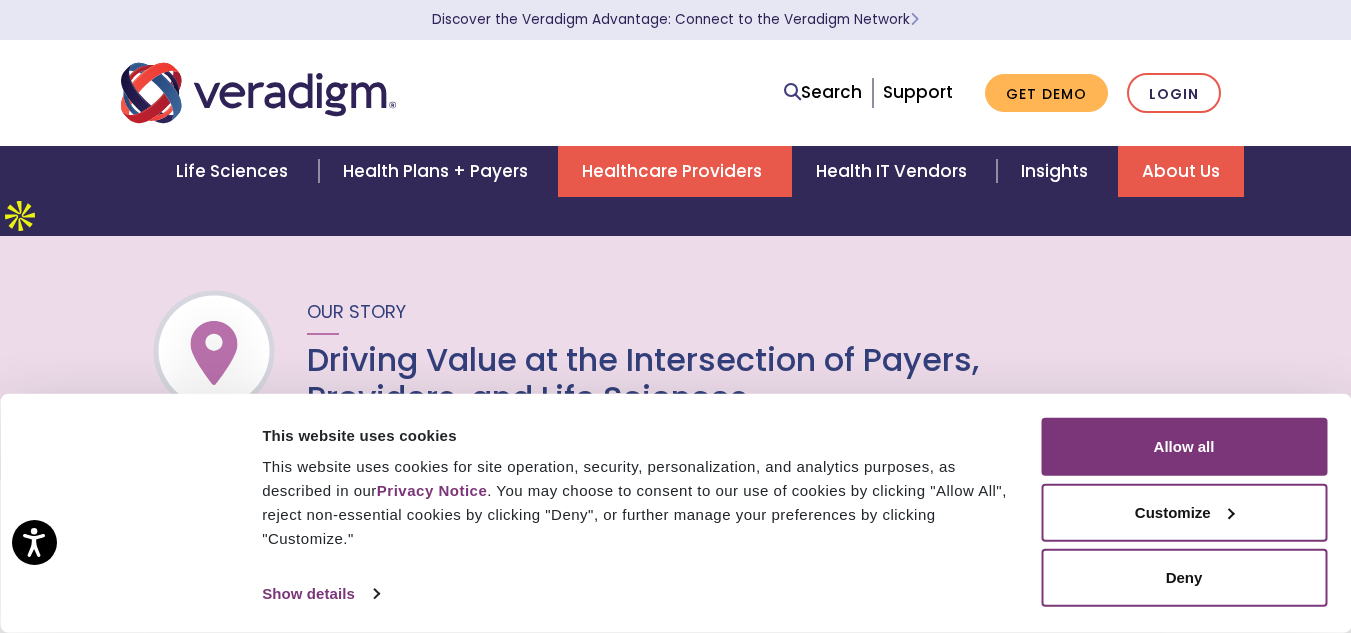 click on "Healthcare Providers" at bounding box center [675, 171] 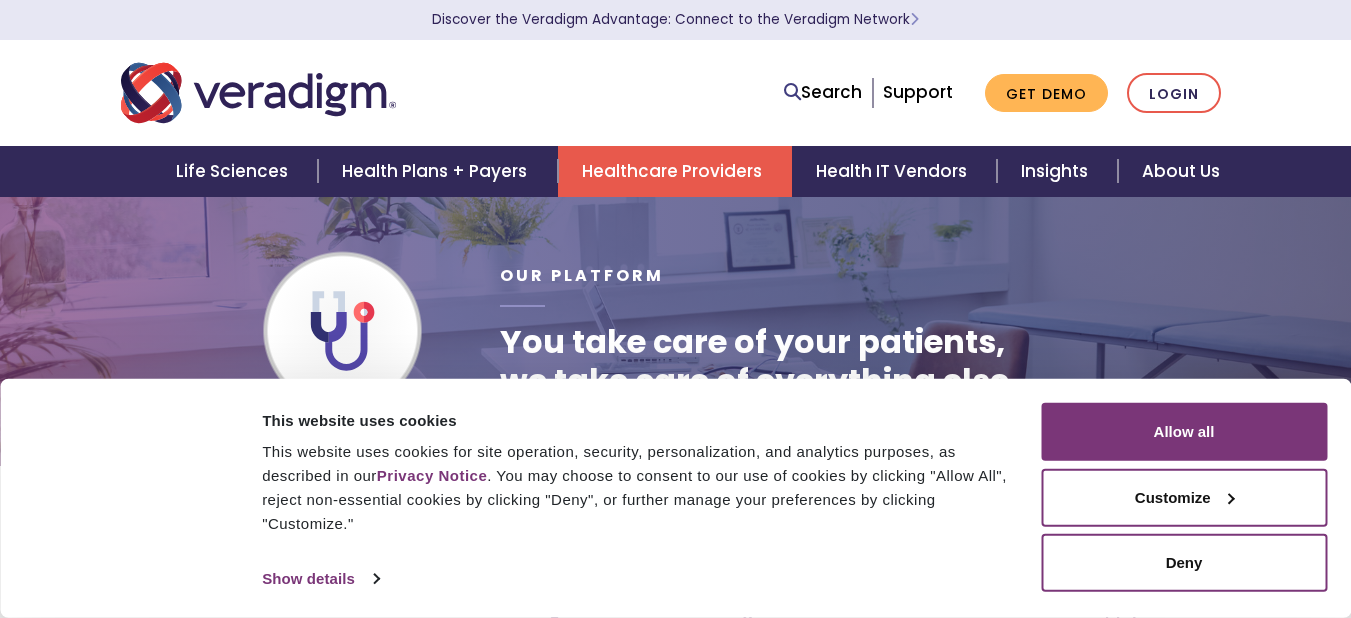 scroll, scrollTop: 0, scrollLeft: 0, axis: both 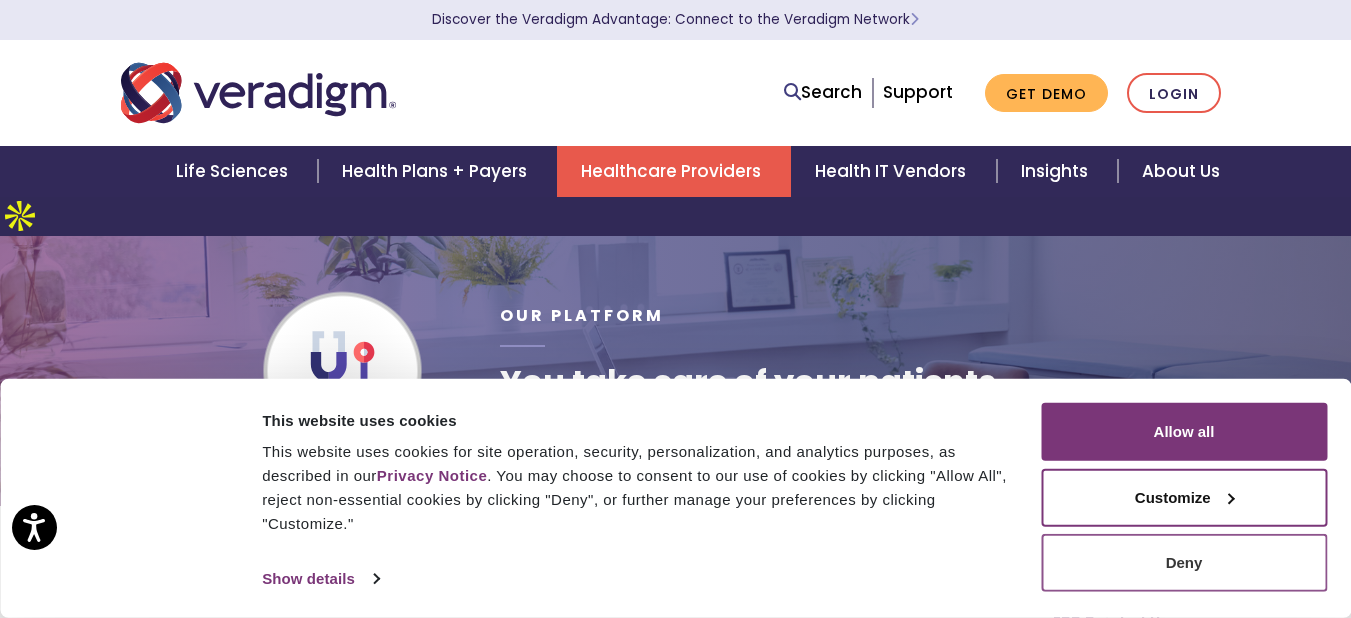 click on "Deny" at bounding box center (1184, 563) 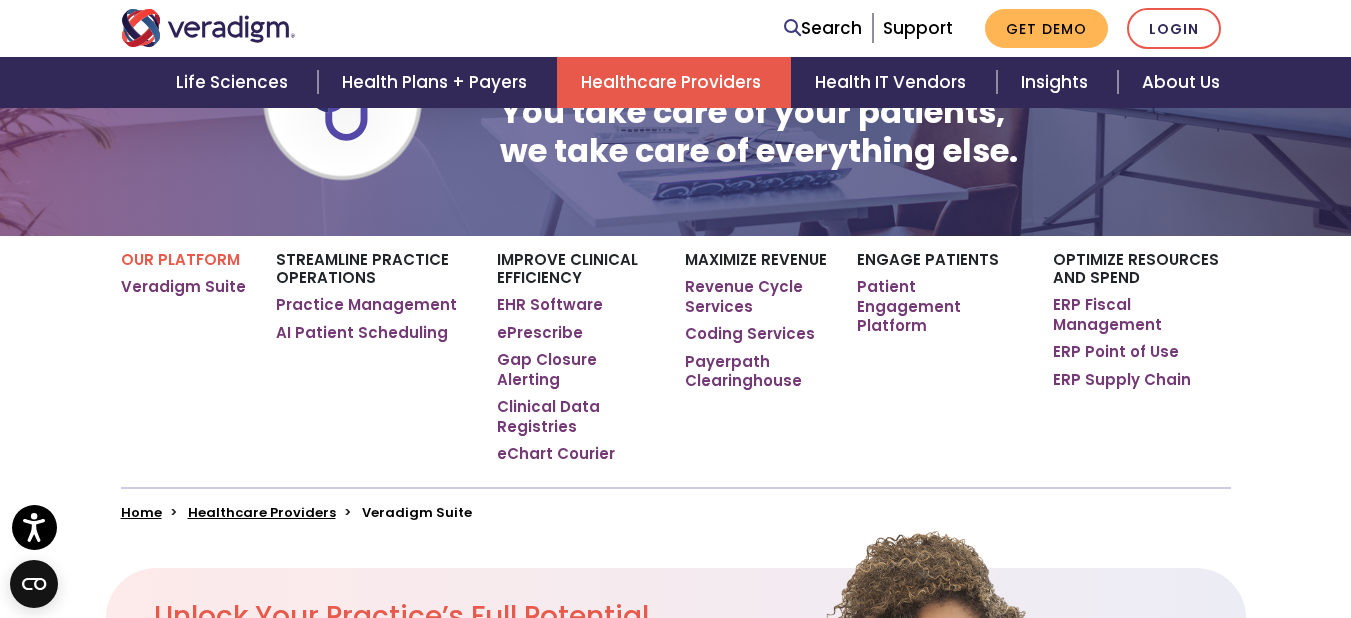 scroll, scrollTop: 303, scrollLeft: 0, axis: vertical 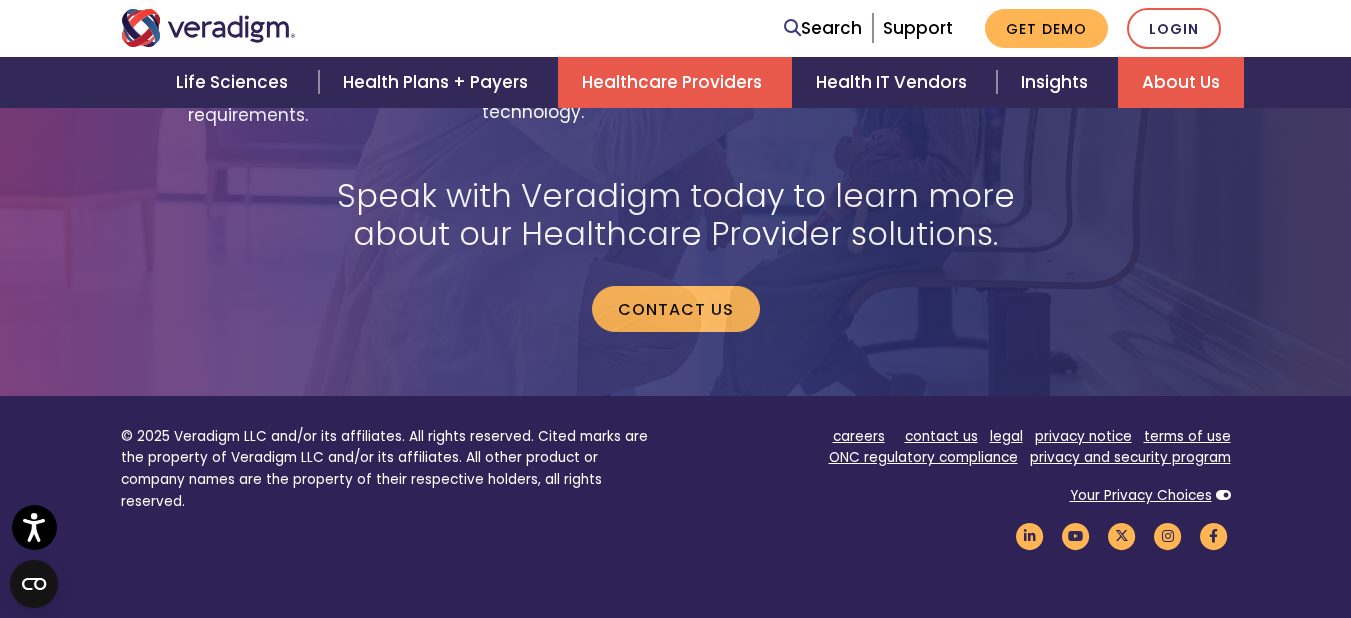 click on "About Us" at bounding box center [1181, 82] 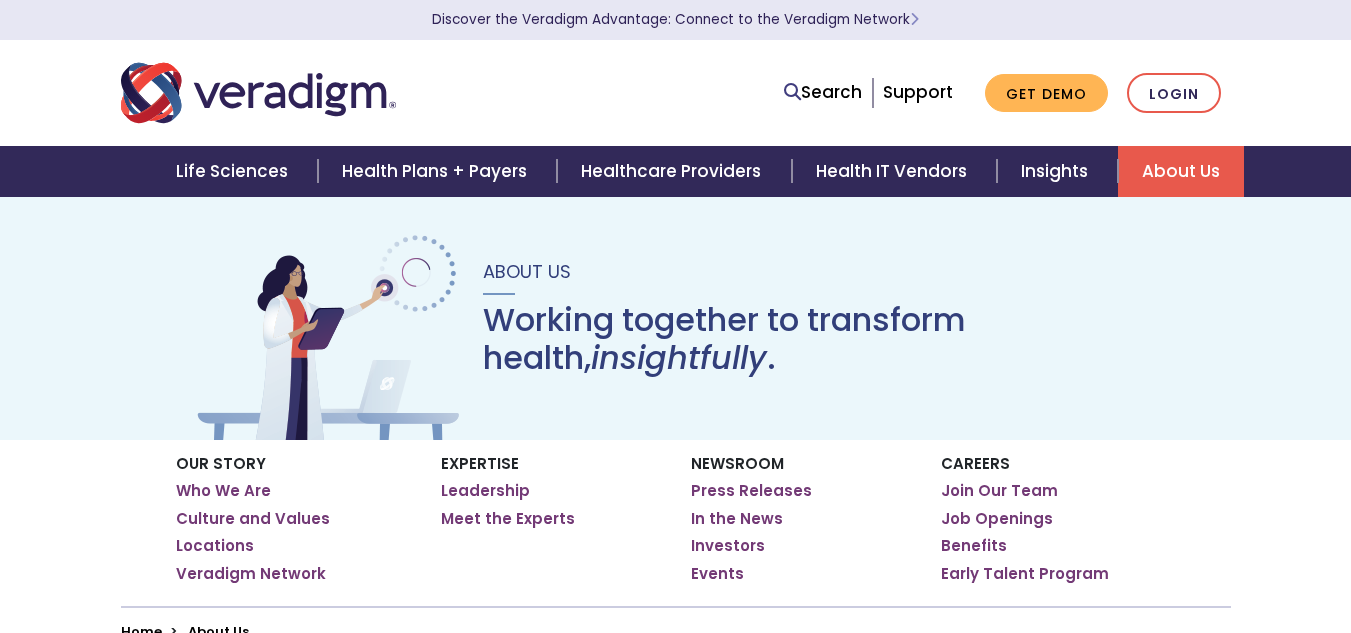 scroll, scrollTop: 0, scrollLeft: 0, axis: both 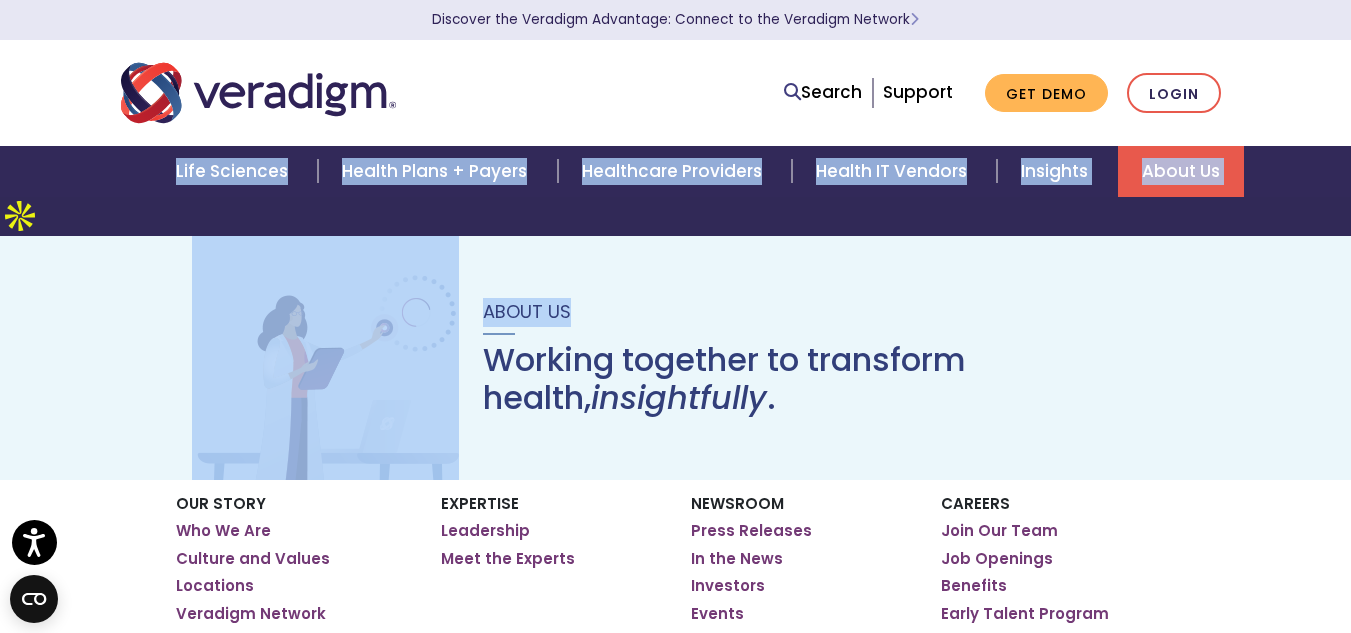 drag, startPoint x: 1346, startPoint y: 115, endPoint x: 1364, endPoint y: 152, distance: 41.14608 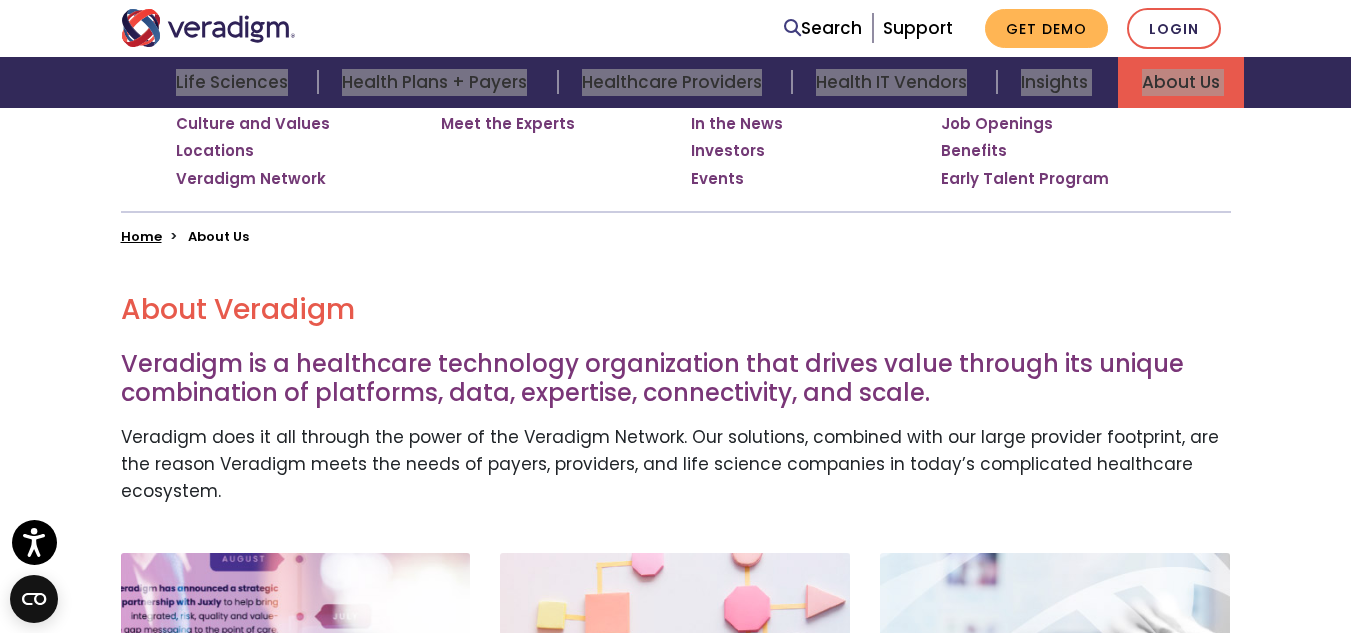 scroll, scrollTop: 470, scrollLeft: 0, axis: vertical 